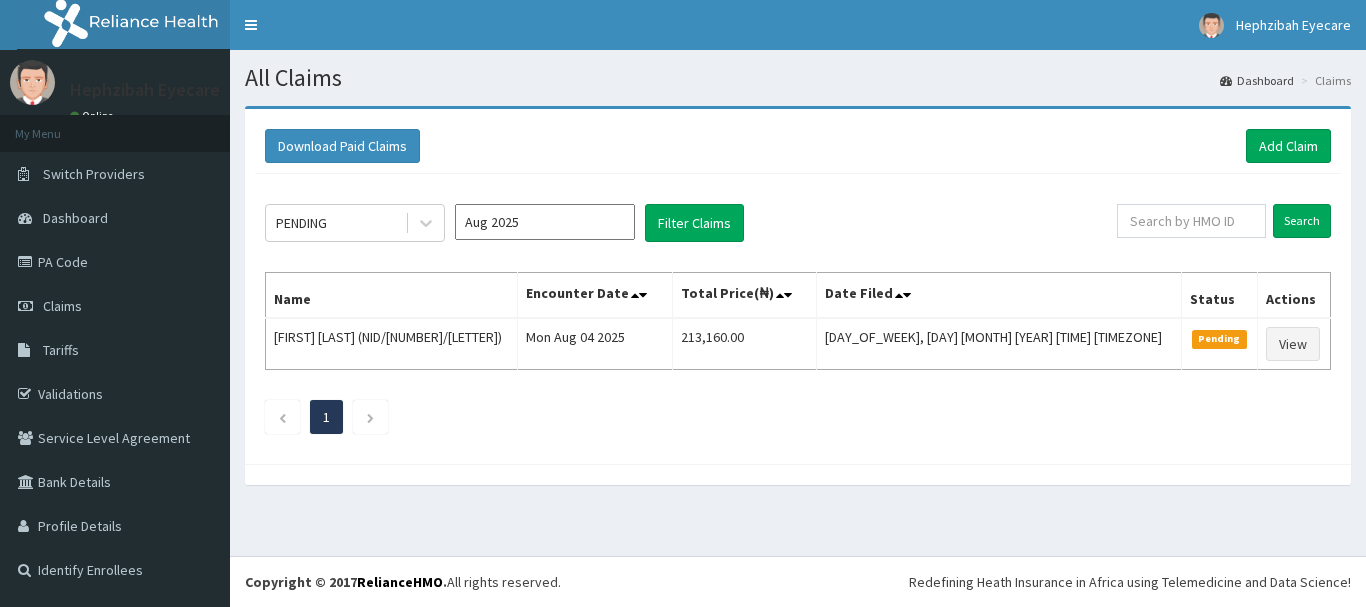 scroll, scrollTop: 0, scrollLeft: 0, axis: both 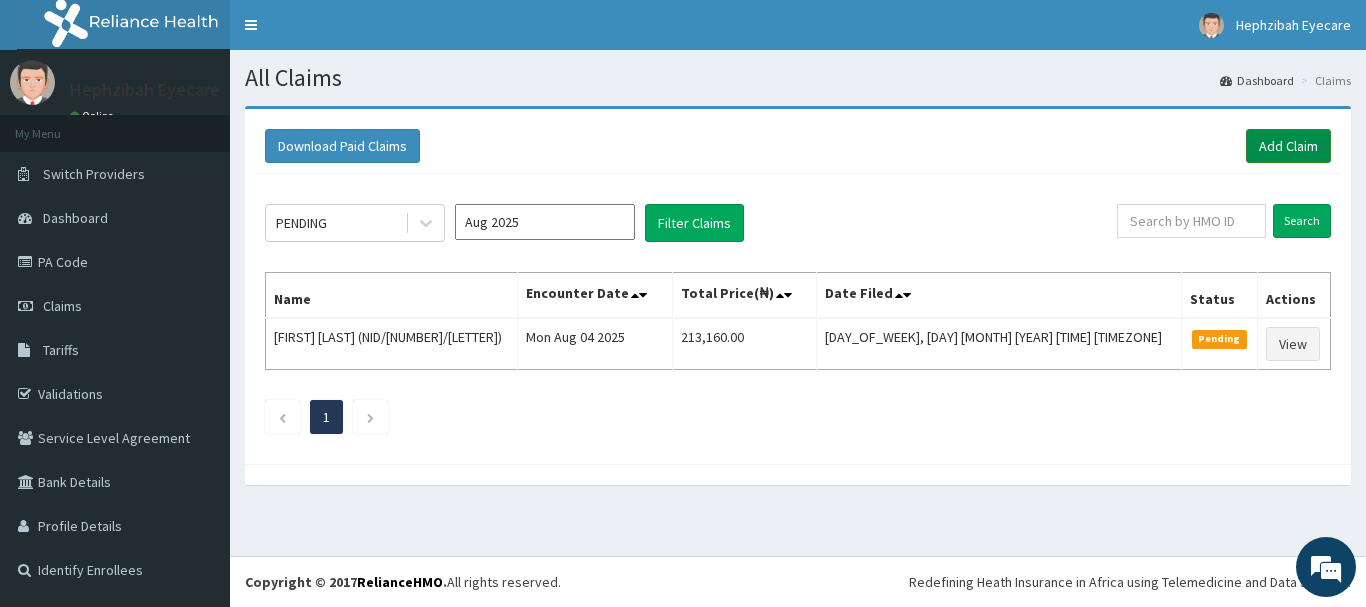 click on "Add Claim" at bounding box center (1288, 146) 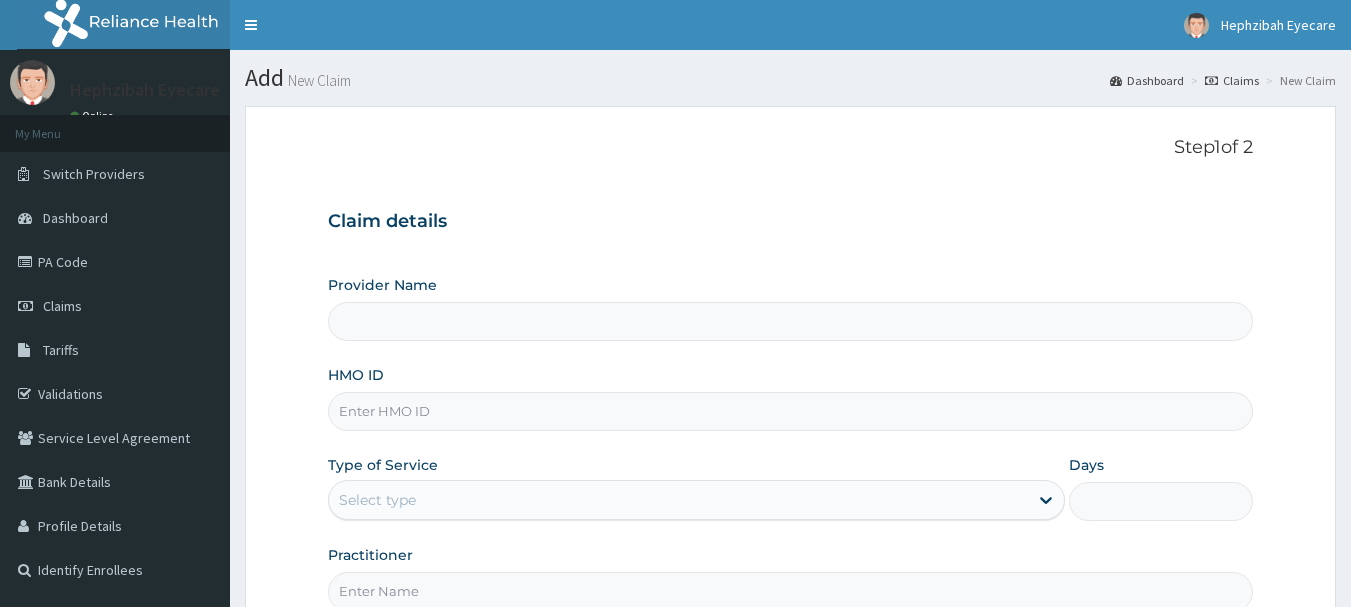 scroll, scrollTop: 0, scrollLeft: 0, axis: both 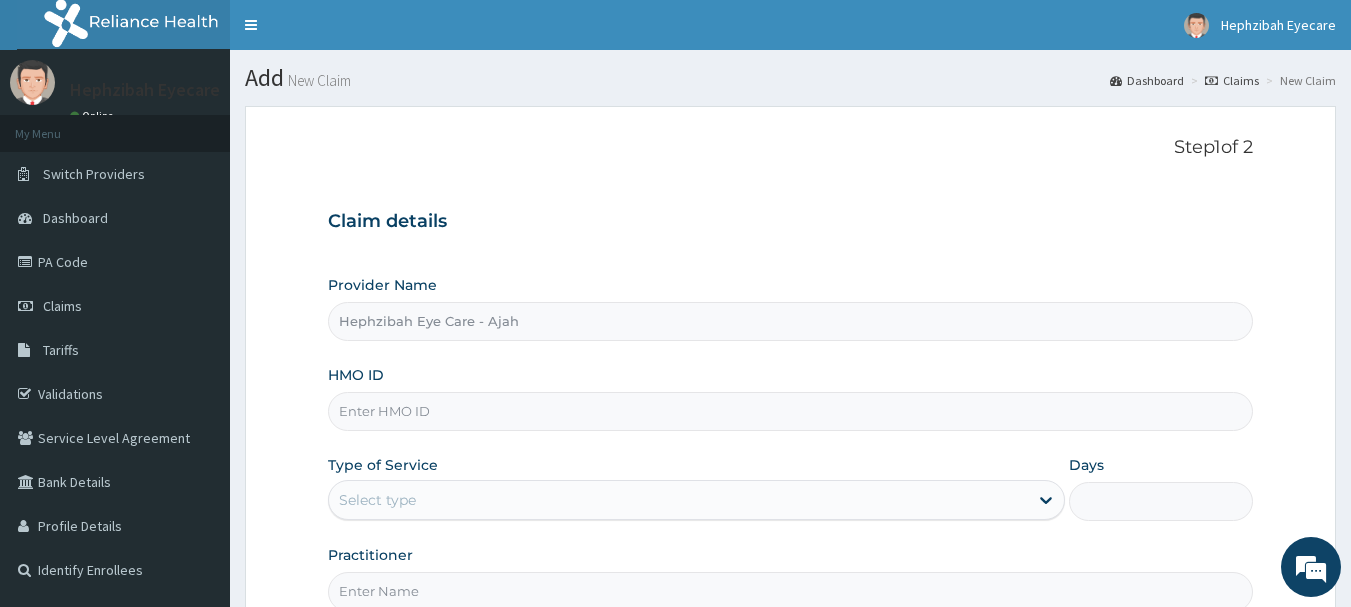 click on "HMO ID" at bounding box center [791, 411] 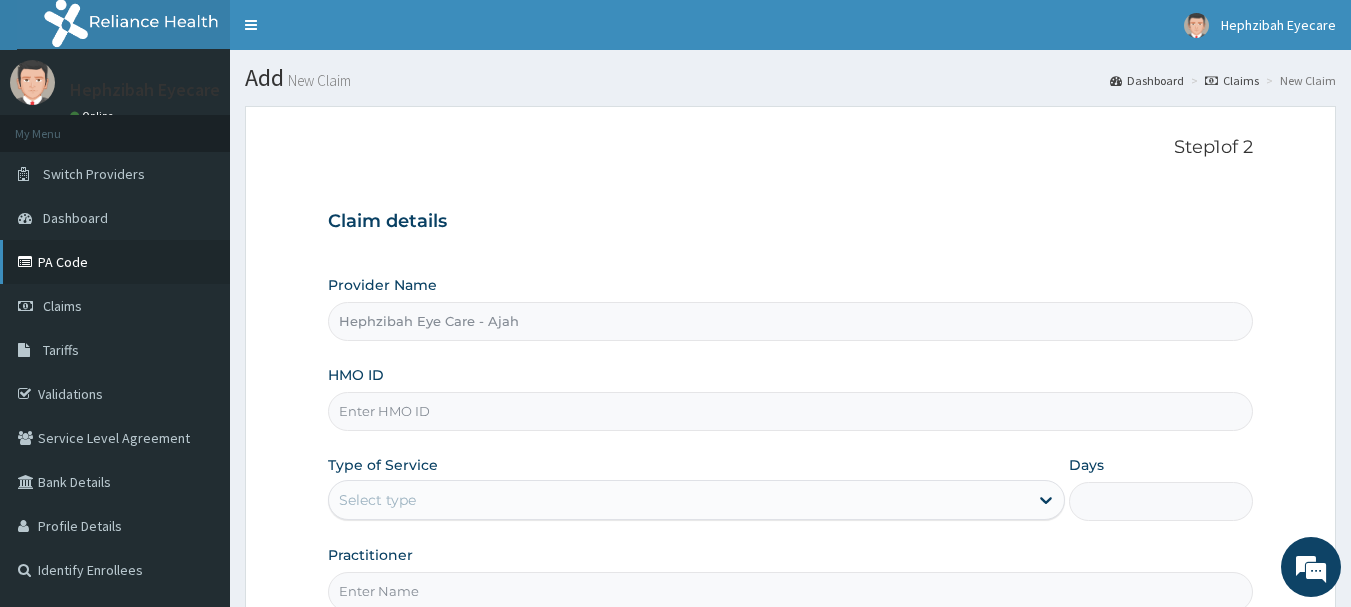 click on "PA Code" at bounding box center [115, 262] 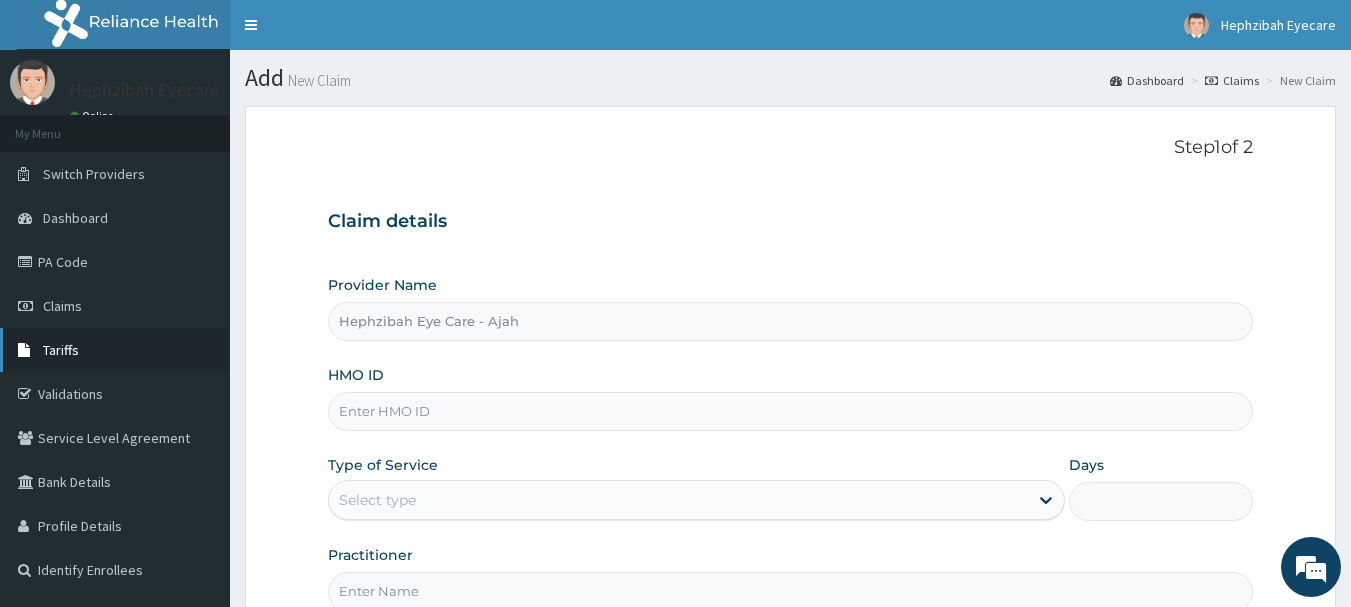 scroll, scrollTop: 0, scrollLeft: 0, axis: both 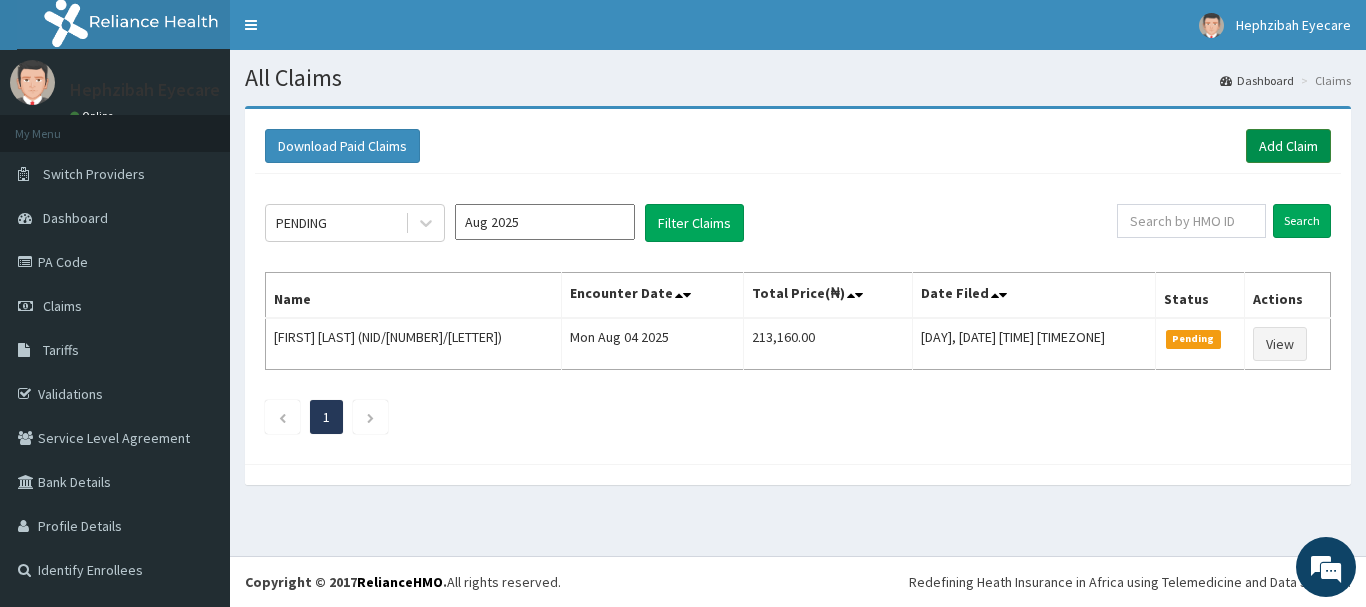 click on "Add Claim" at bounding box center [1288, 146] 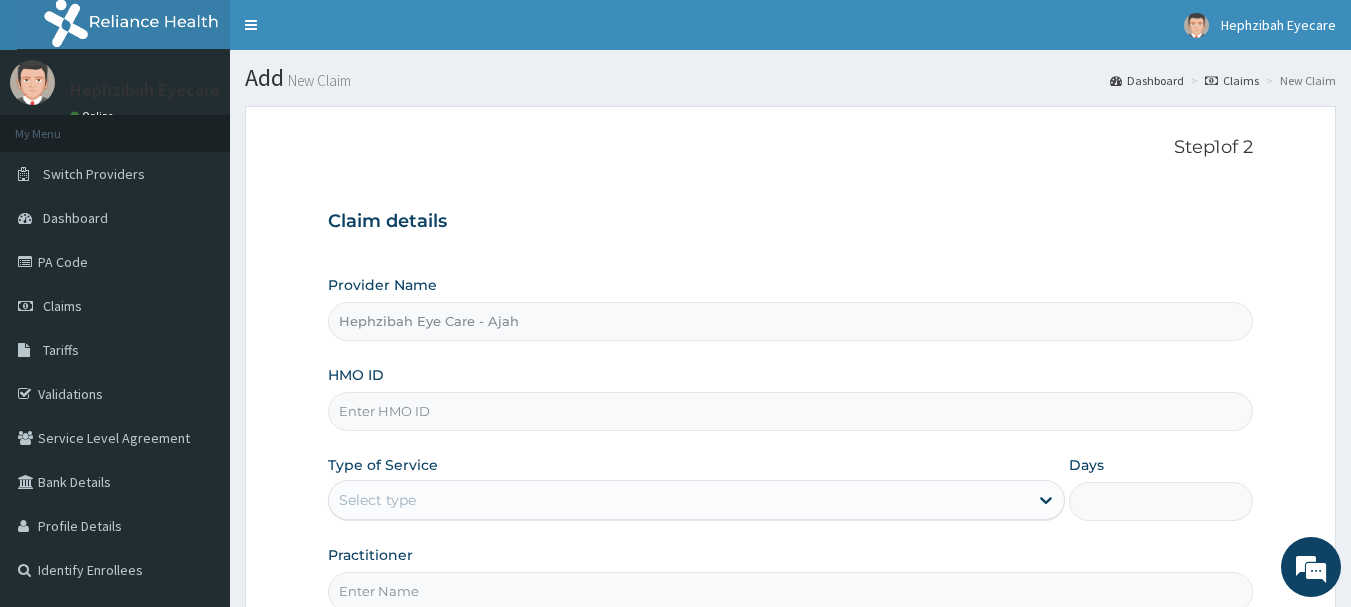 scroll, scrollTop: 0, scrollLeft: 0, axis: both 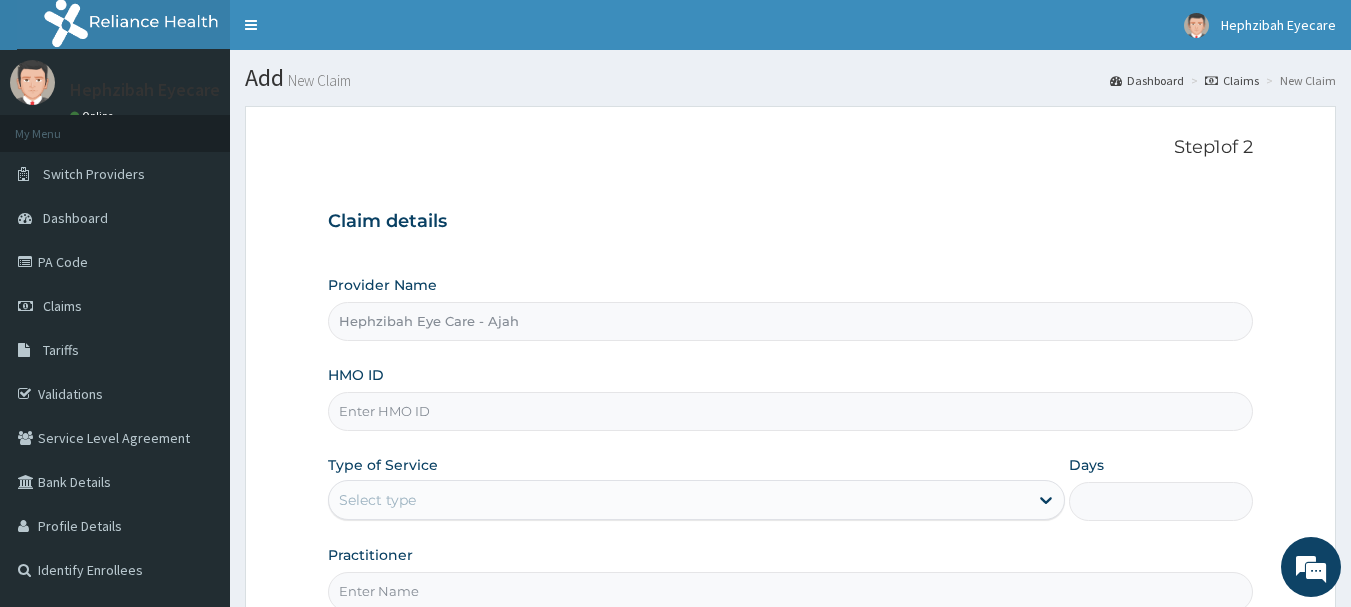 click on "HMO ID" at bounding box center [791, 411] 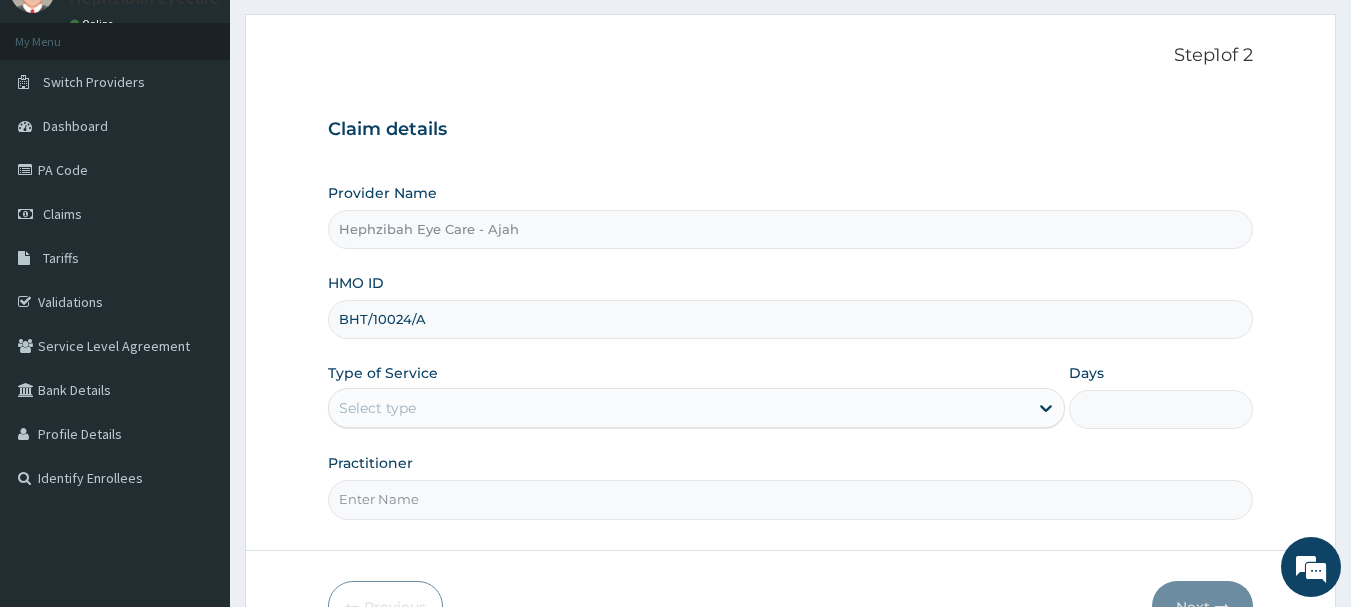 scroll, scrollTop: 215, scrollLeft: 0, axis: vertical 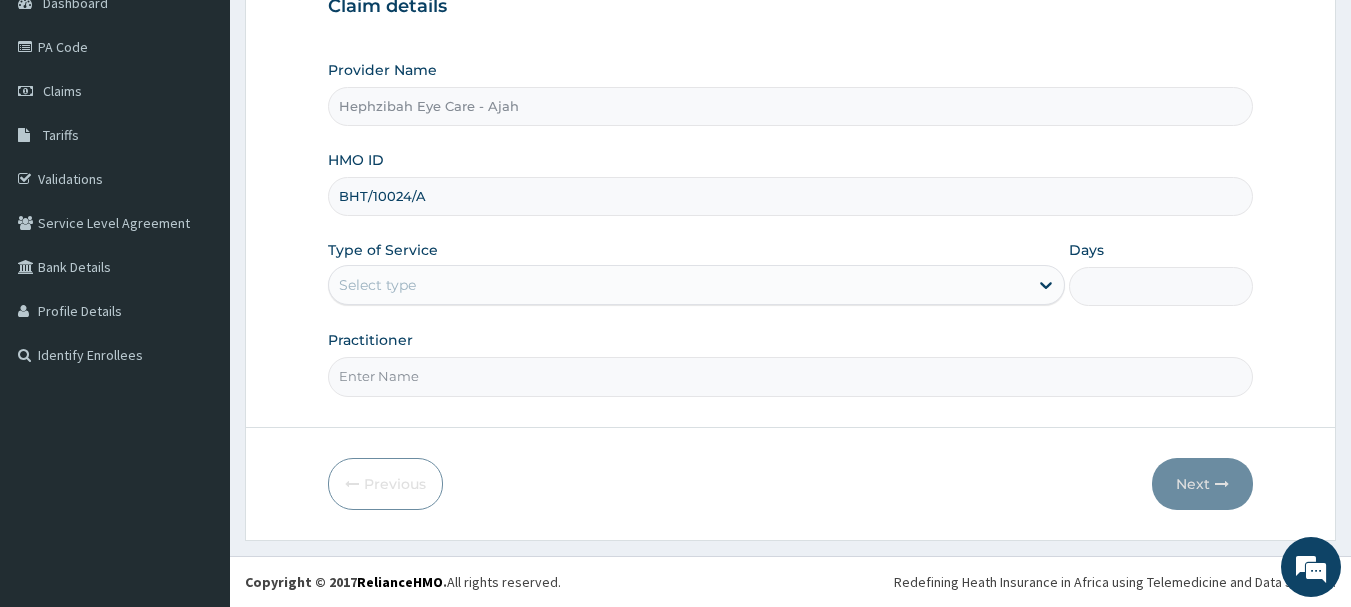 type on "BHT/10024/A" 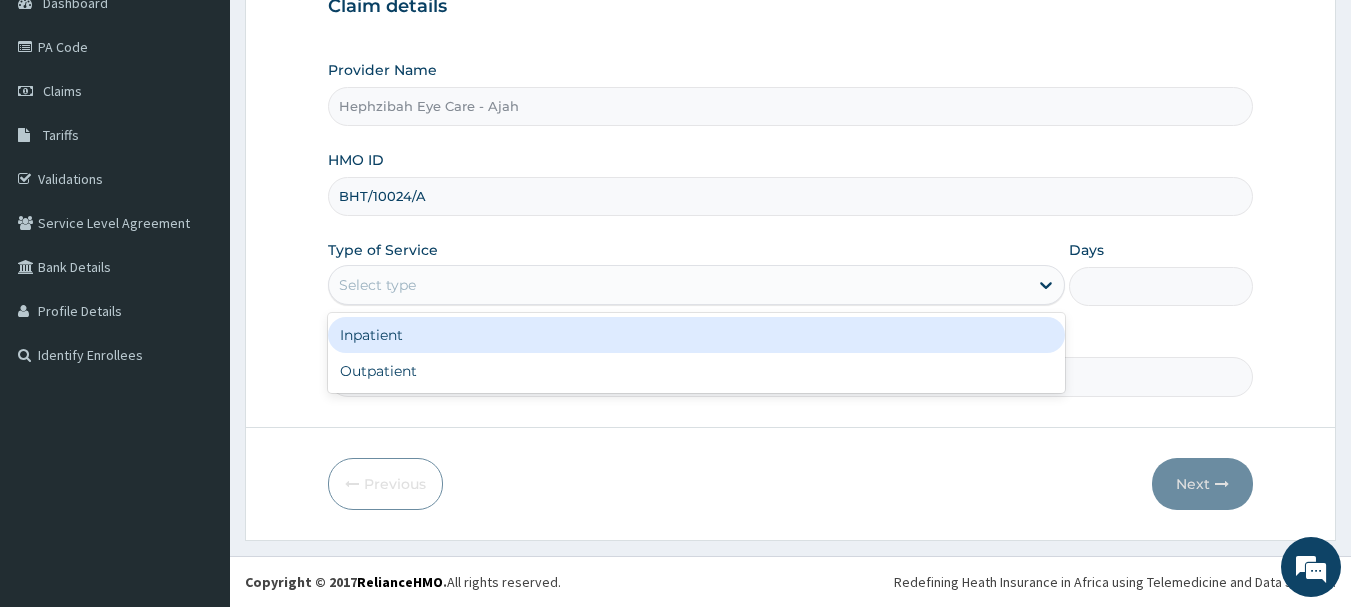 click on "Select type" at bounding box center [377, 285] 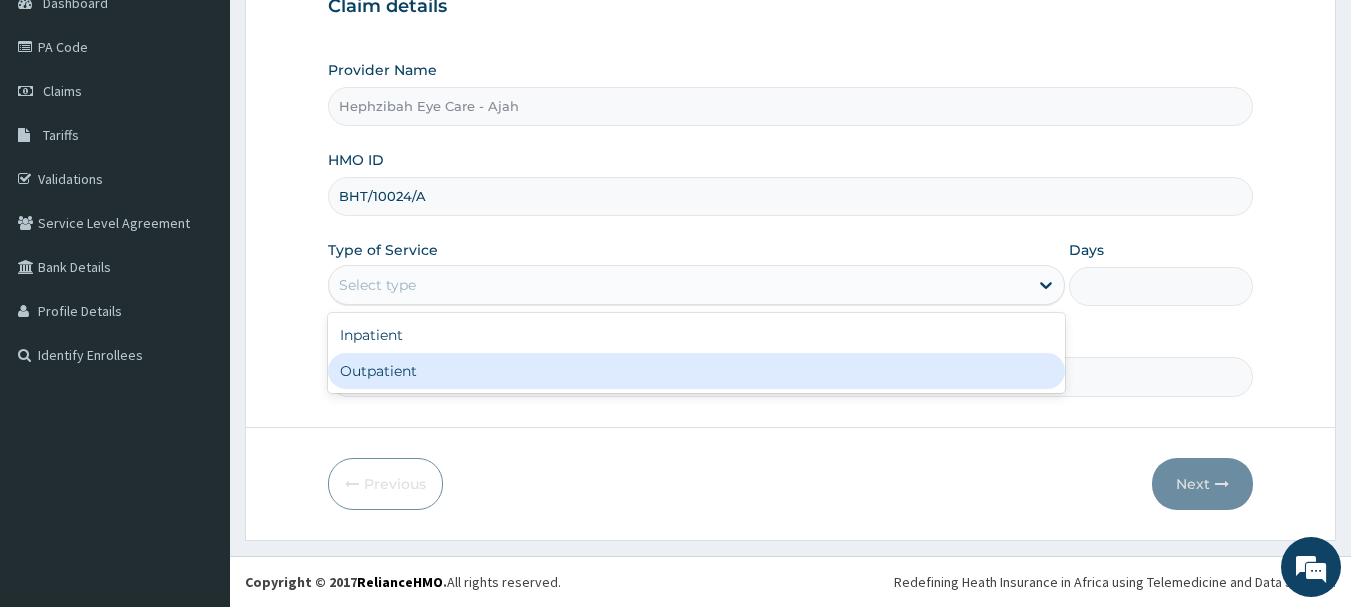 click on "Outpatient" at bounding box center [696, 371] 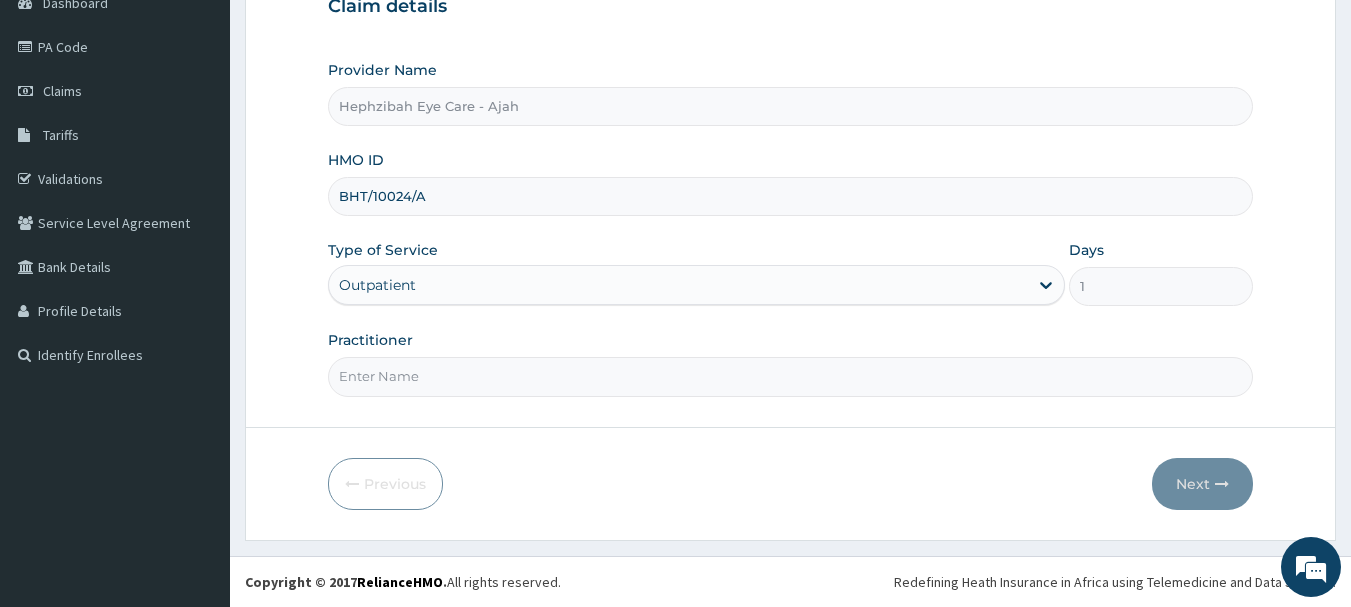 click on "Practitioner" at bounding box center (791, 376) 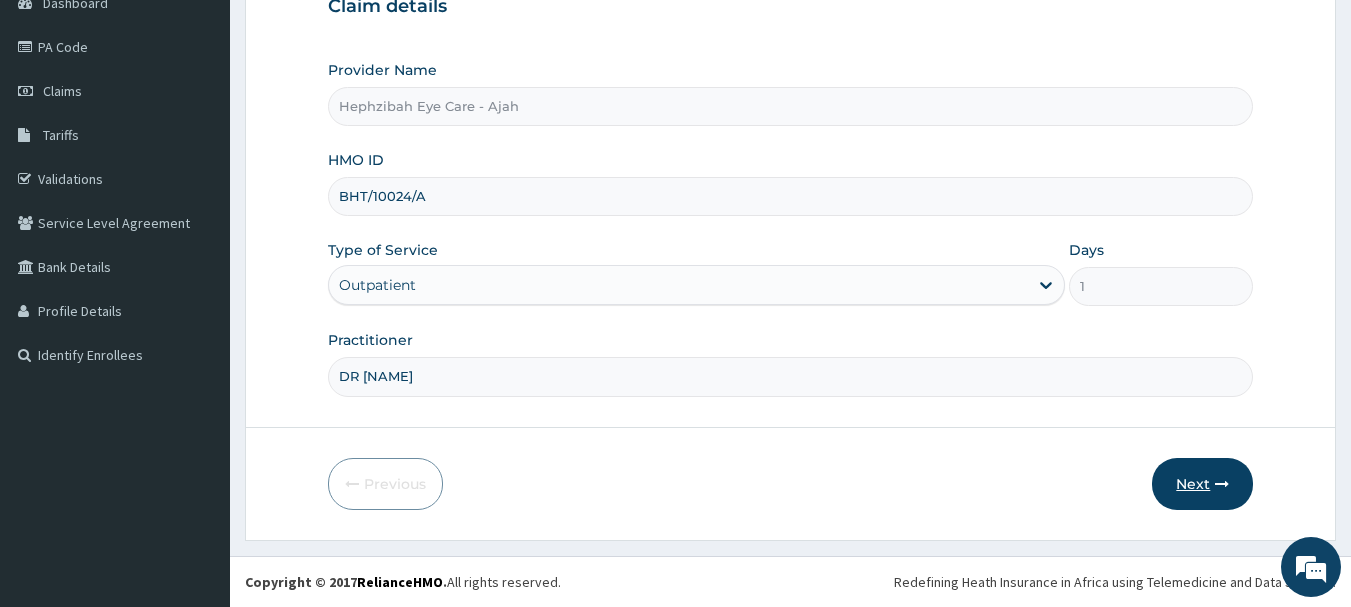 type on "DR FAVOUR" 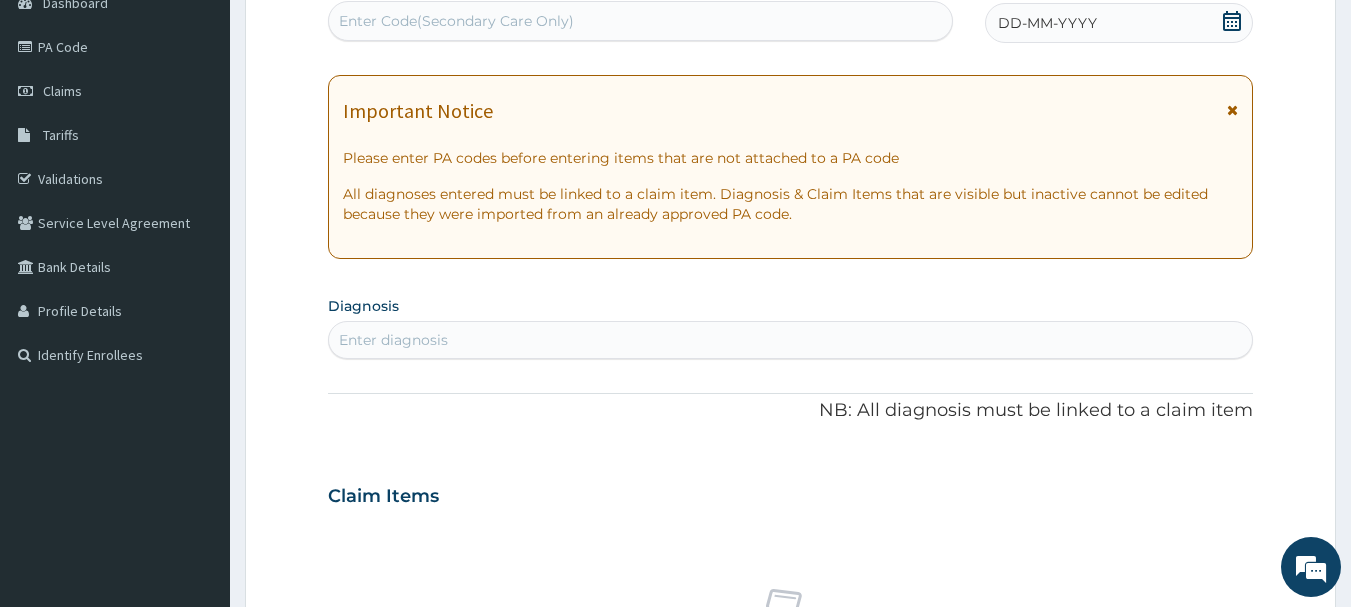 click on "Enter Code(Secondary Care Only)" at bounding box center [456, 21] 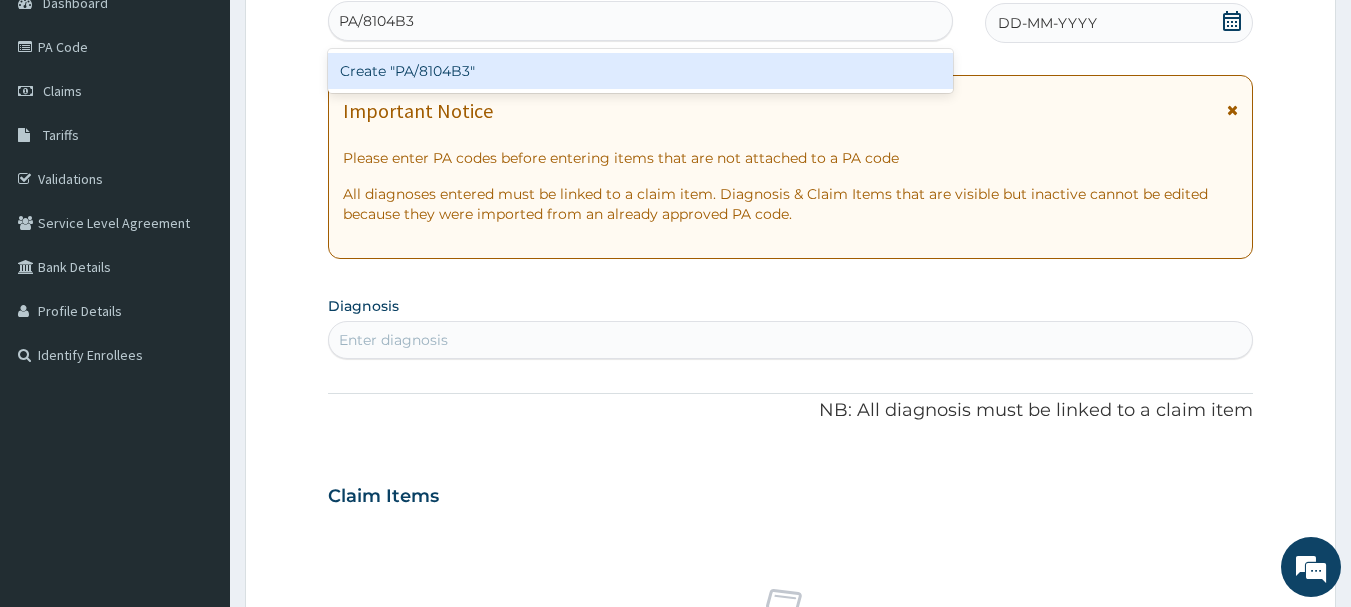 drag, startPoint x: 384, startPoint y: 58, endPoint x: 381, endPoint y: 77, distance: 19.235384 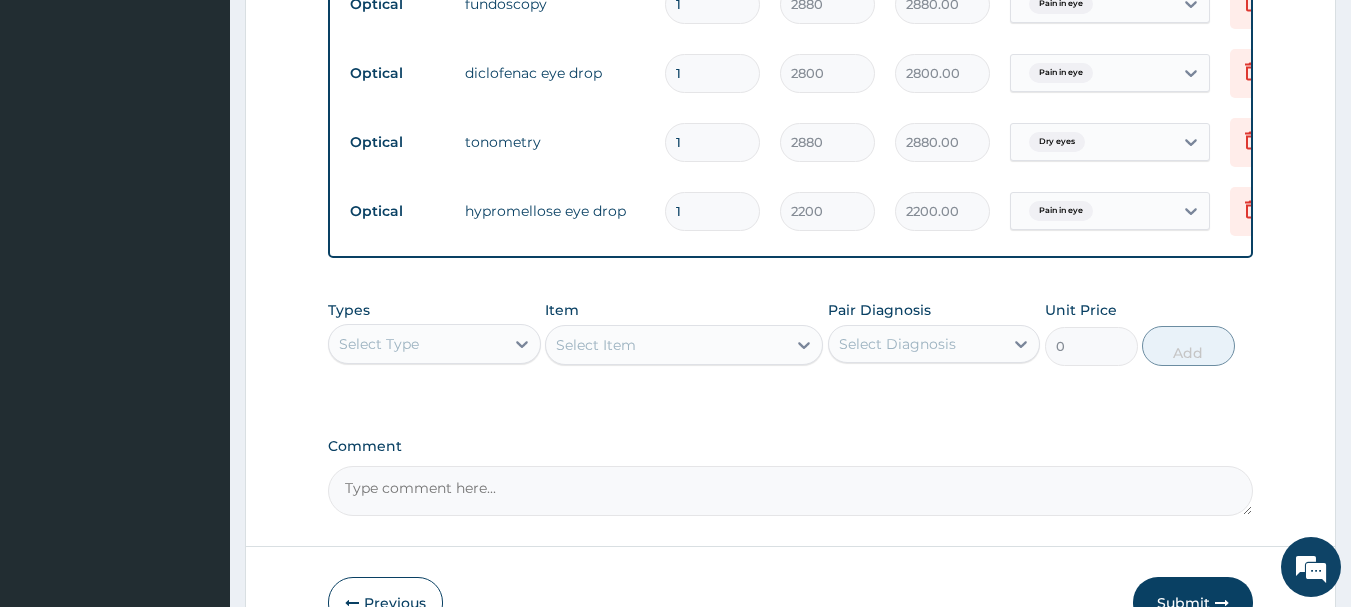 scroll, scrollTop: 1100, scrollLeft: 0, axis: vertical 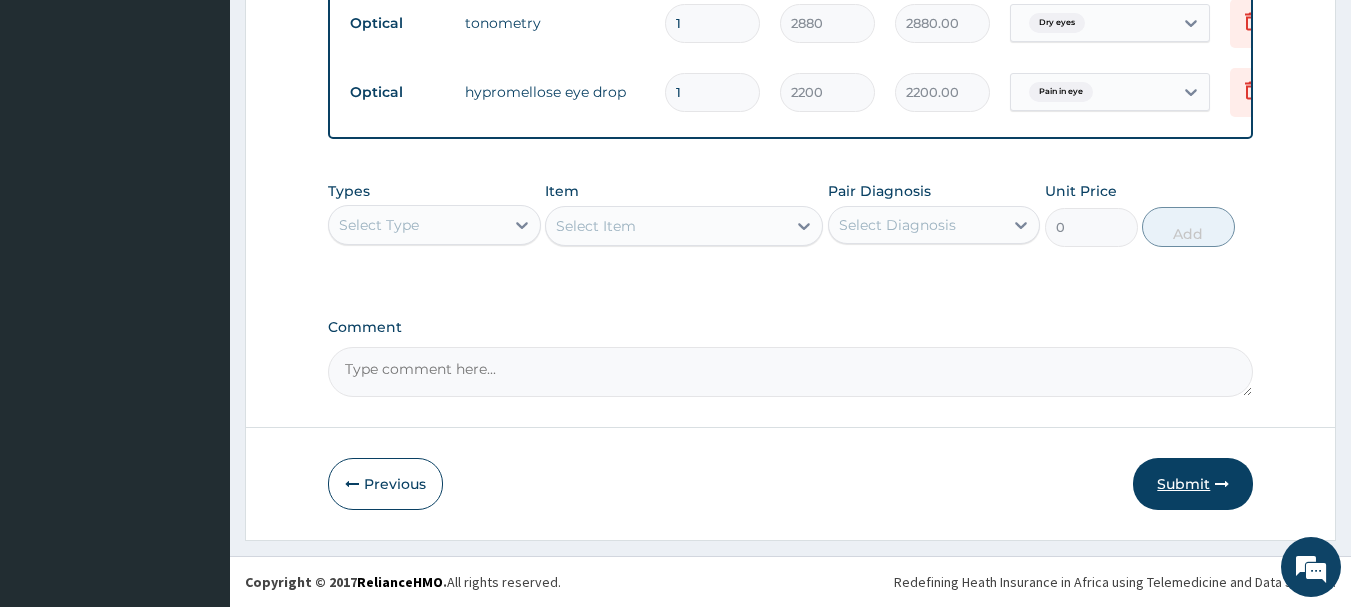 click on "Submit" at bounding box center (1193, 484) 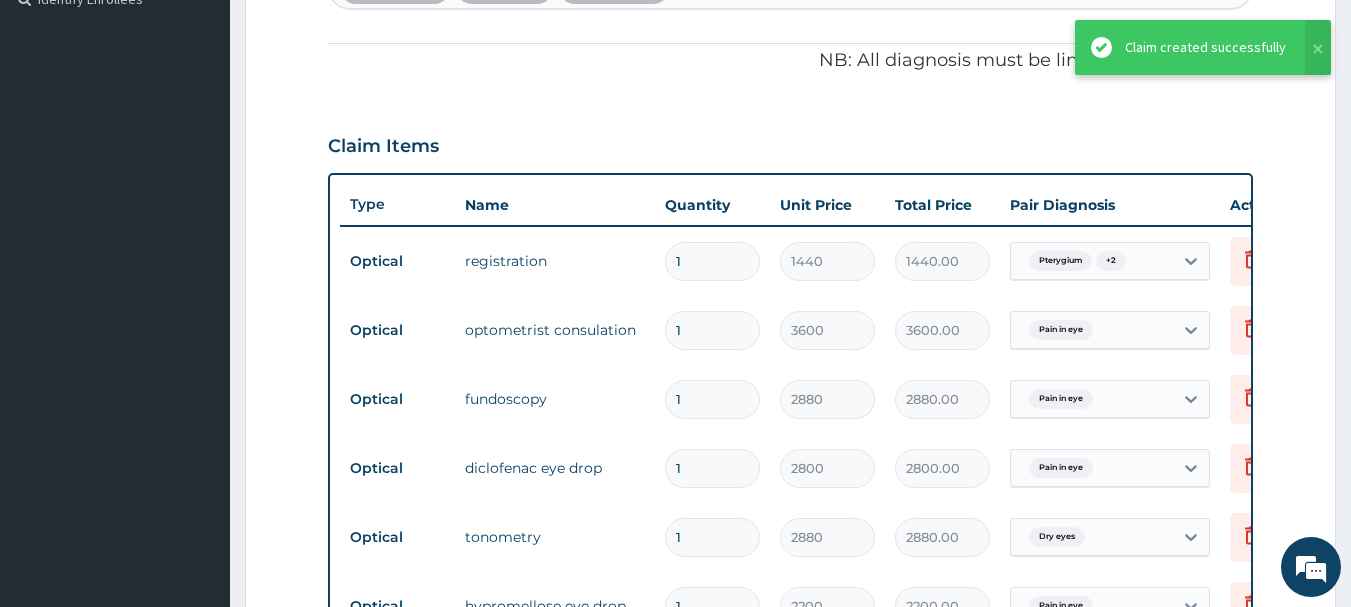scroll, scrollTop: 300, scrollLeft: 0, axis: vertical 